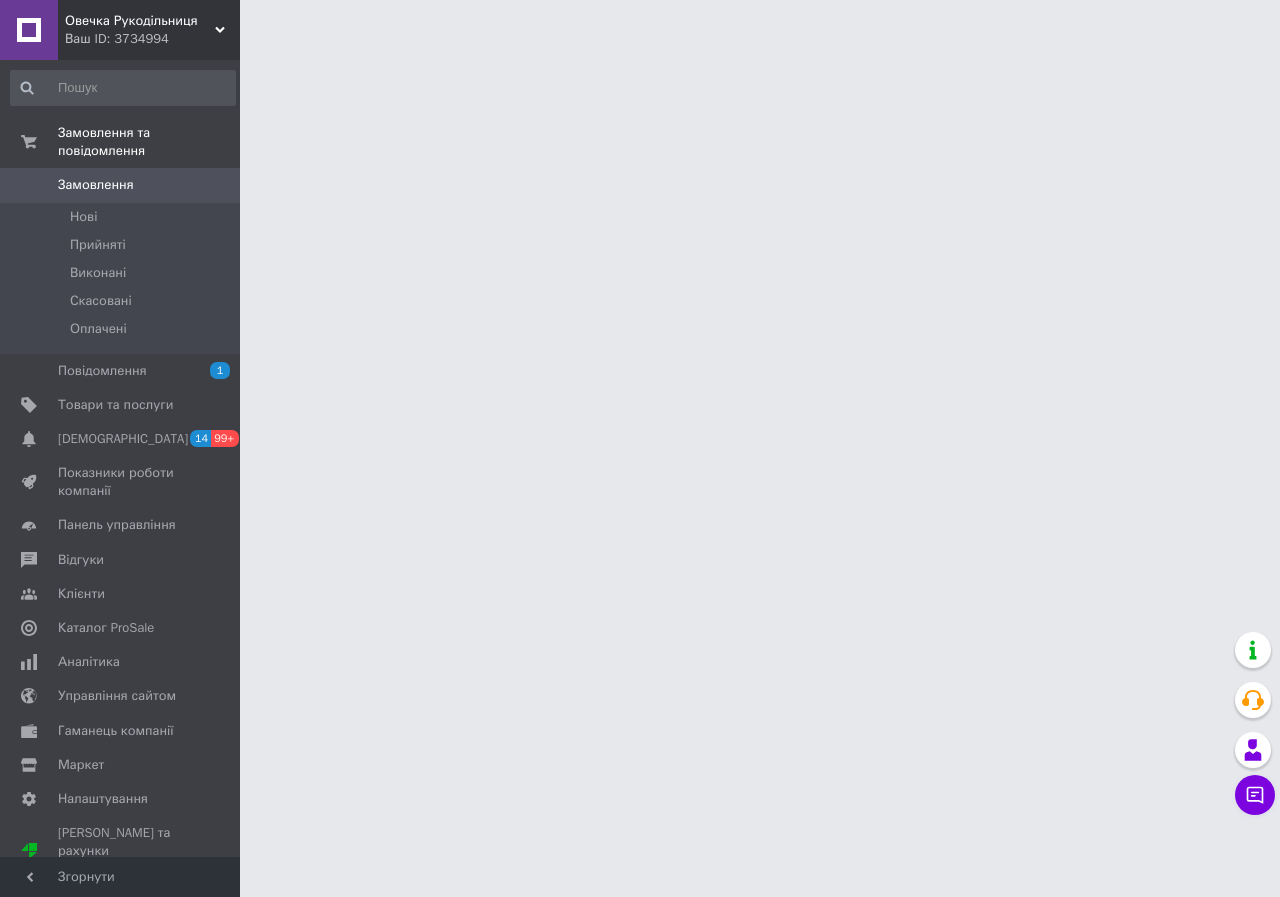 scroll, scrollTop: 0, scrollLeft: 0, axis: both 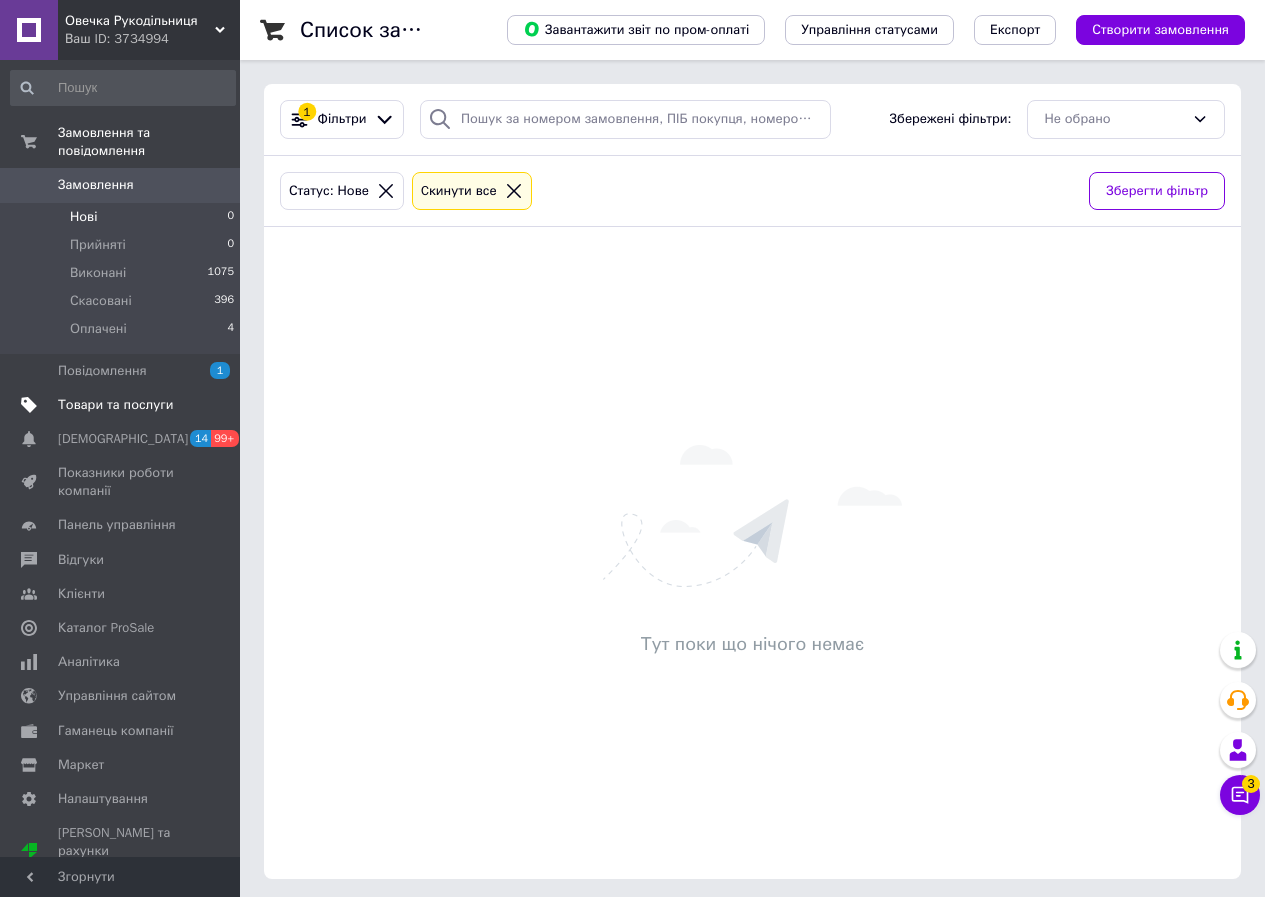 click on "Товари та послуги" at bounding box center [115, 405] 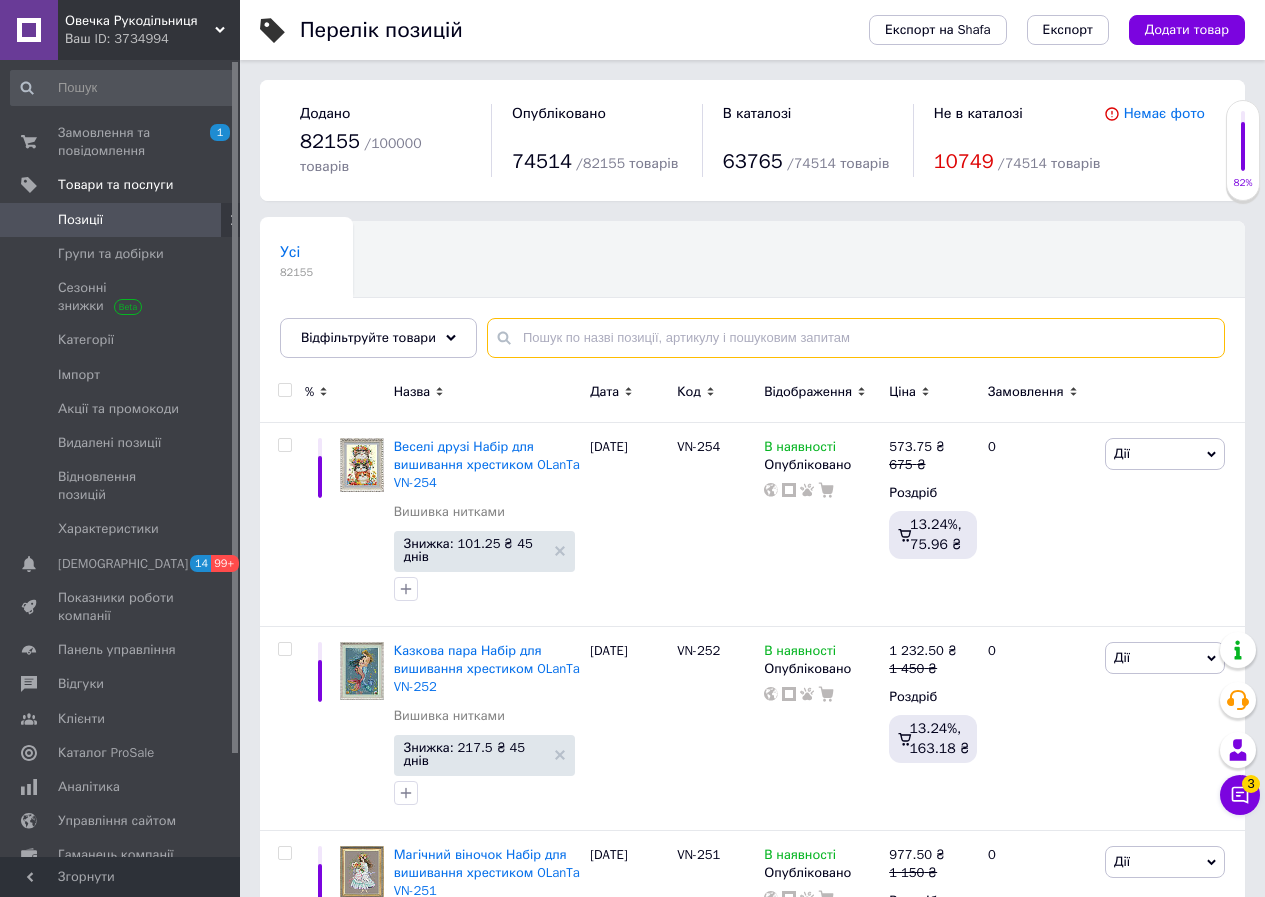 click at bounding box center (856, 338) 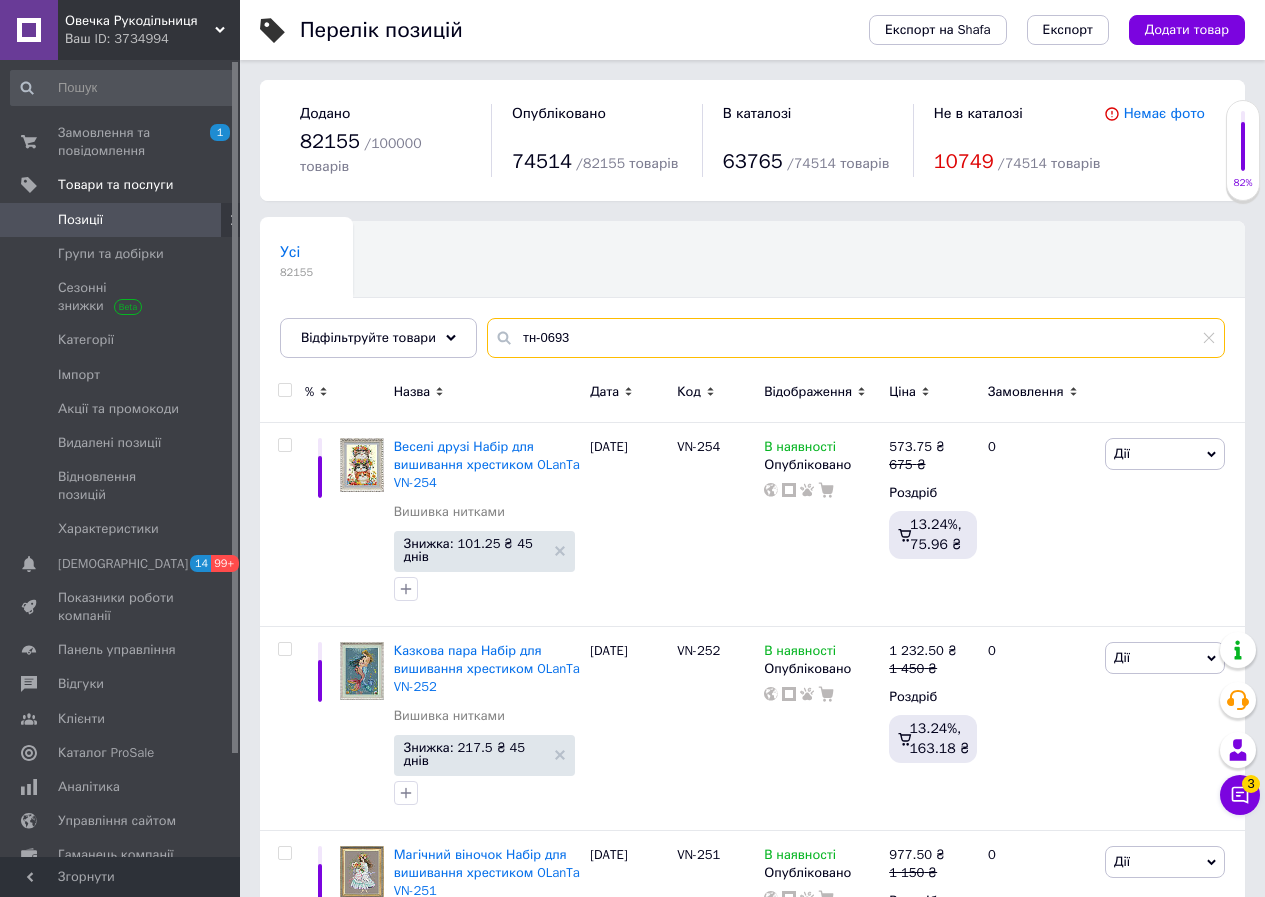 type on "тн-0693" 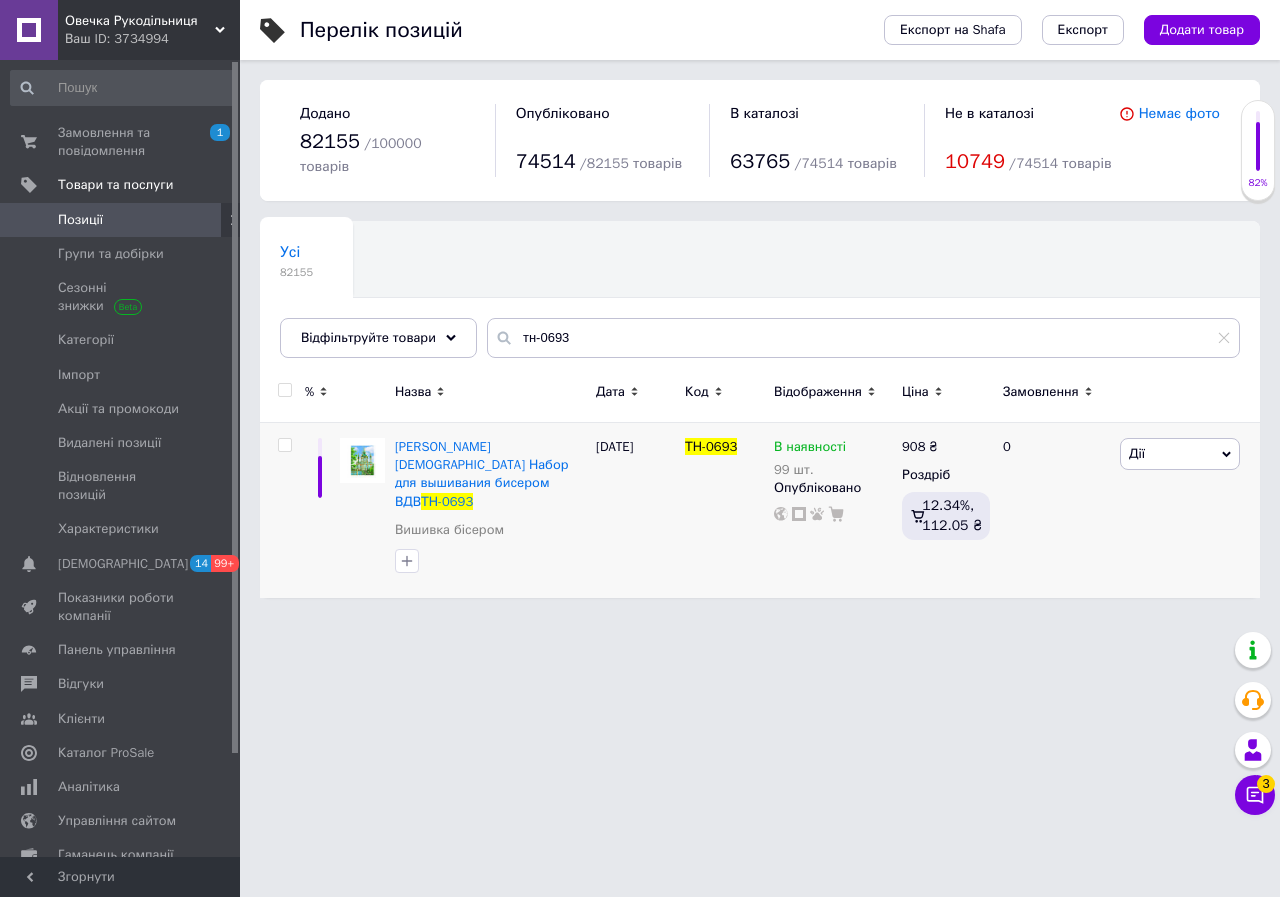 drag, startPoint x: 710, startPoint y: 798, endPoint x: 564, endPoint y: 555, distance: 283.4872 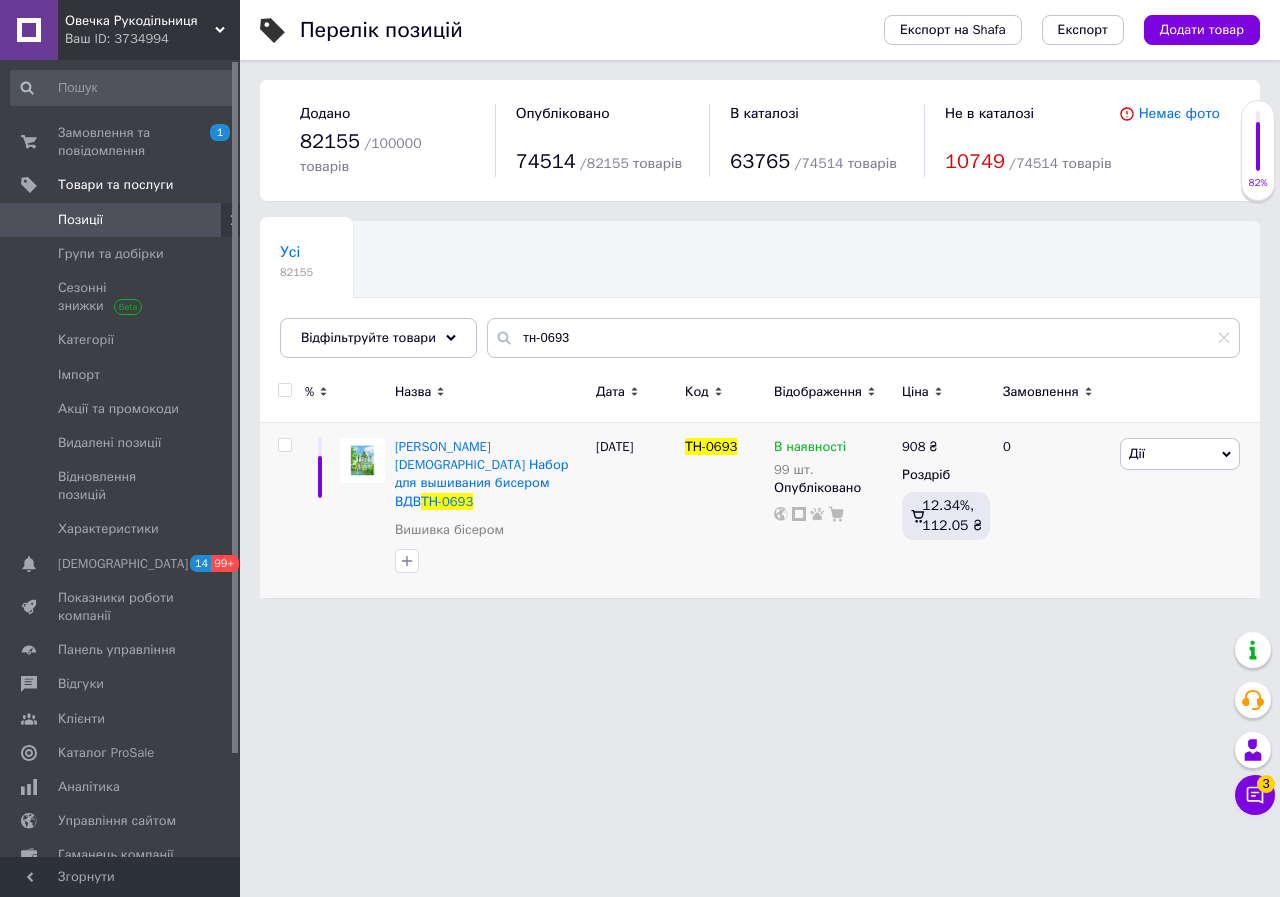 click on "Овечка Рукодільниця Ваш ID: 3734994 Сайт Овечка Рукодільниця Кабінет покупця Перевірити стан системи Сторінка на порталі Довідка Вийти Замовлення та повідомлення 1 0 Товари та послуги Позиції Групи та добірки Сезонні знижки Категорії Імпорт Акції та промокоди Видалені позиції Відновлення позицій Характеристики Сповіщення 14 99+ Показники роботи компанії Панель управління Відгуки Клієнти Каталог ProSale Аналітика Управління сайтом Гаманець компанії [PERSON_NAME] Тарифи та рахунки Prom топ Згорнути 82155" at bounding box center [640, 309] 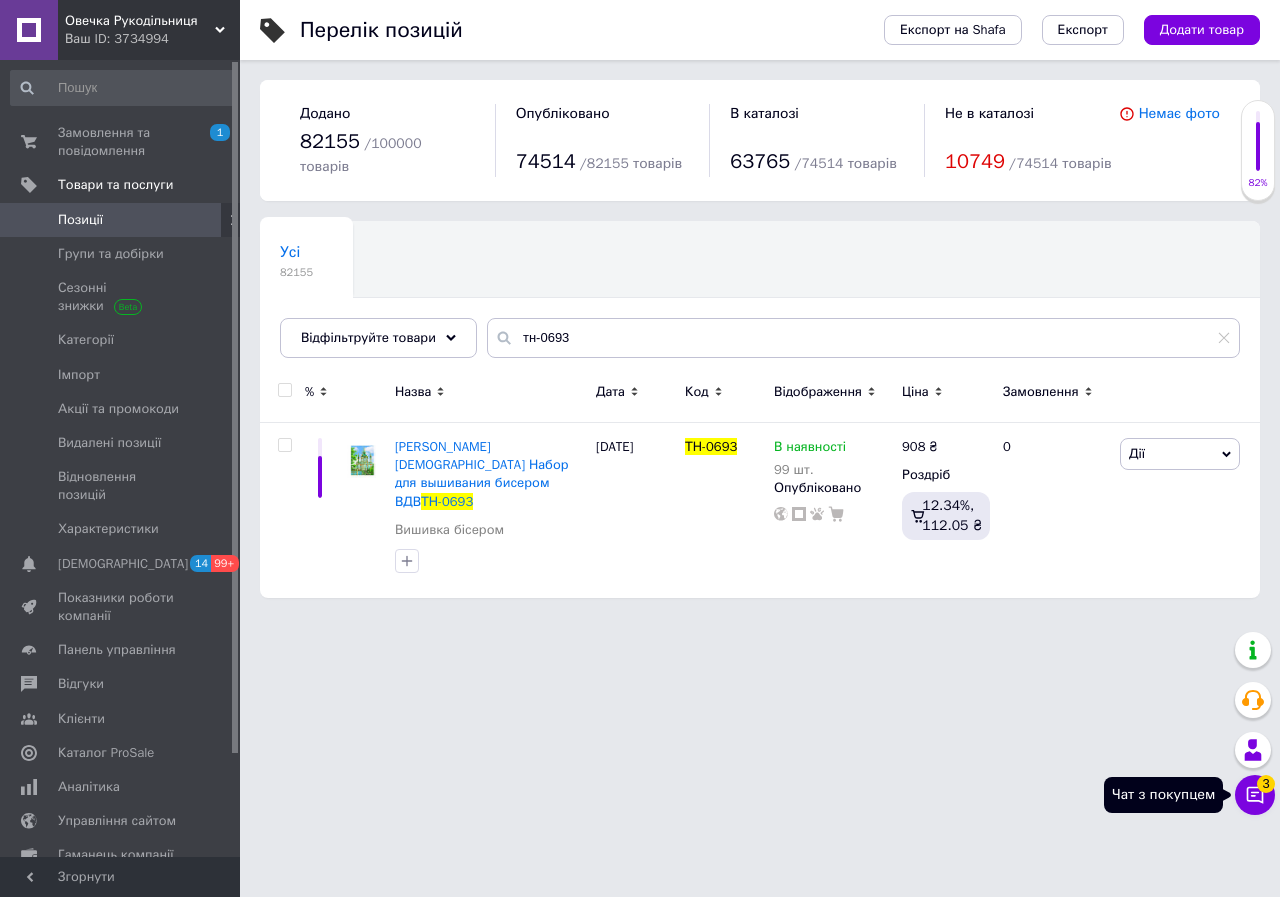 click on "Чат з покупцем 3" at bounding box center [1255, 795] 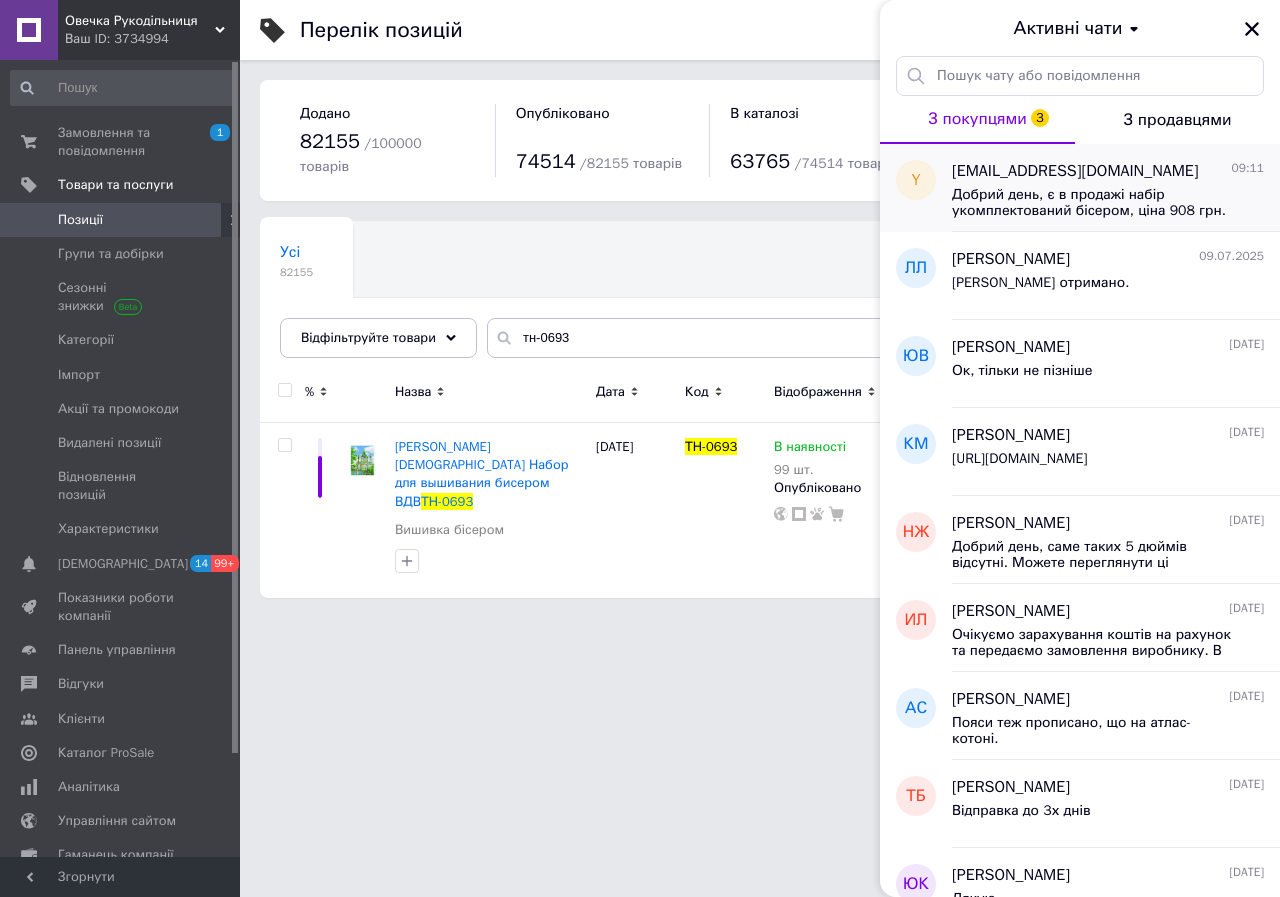 click on "Добрий день, є в продажі набір укомплектований бісером, ціна 908 грн. Артикул ТН-0693" at bounding box center (1094, 203) 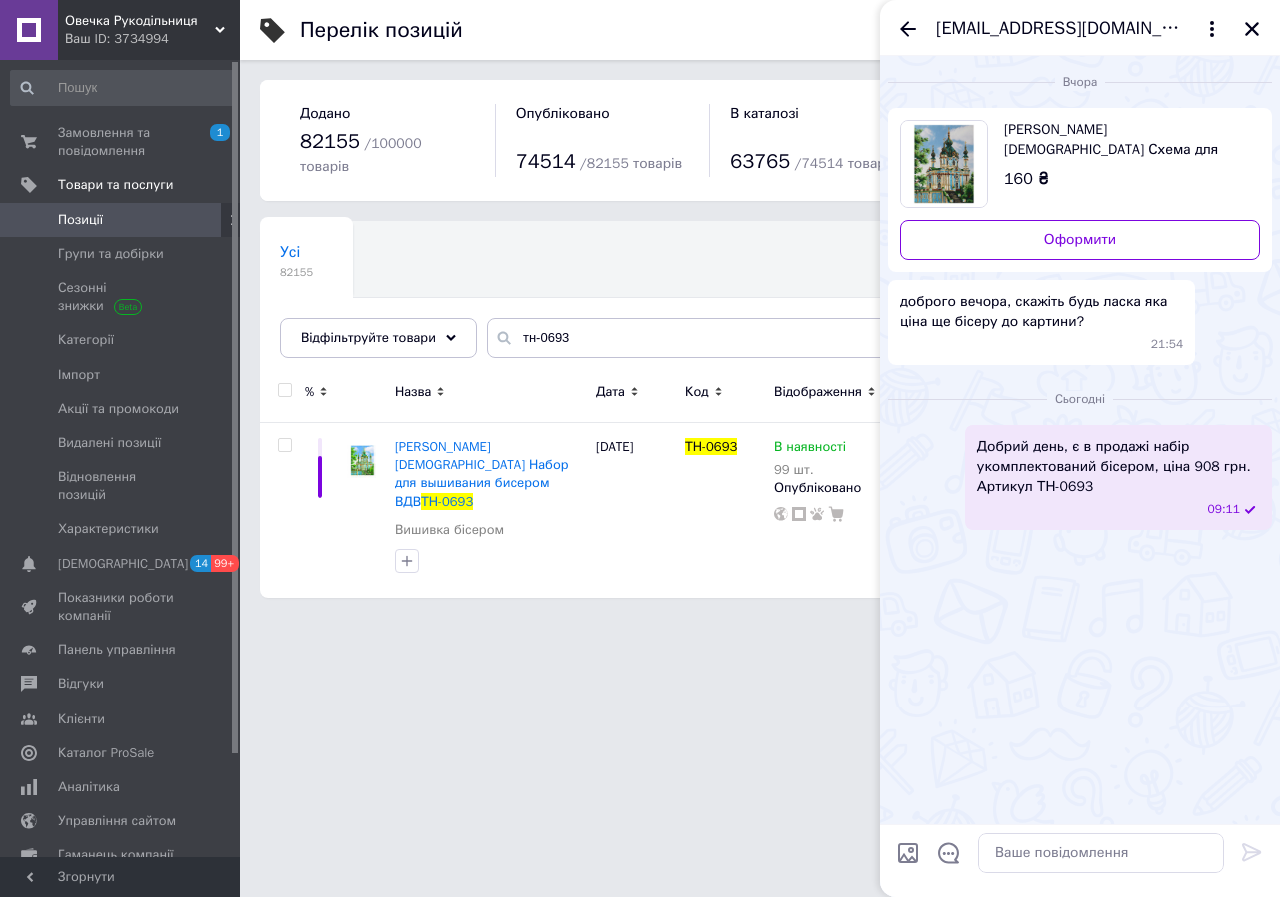 click on "[EMAIL_ADDRESS][DOMAIN_NAME]" at bounding box center [1080, 28] 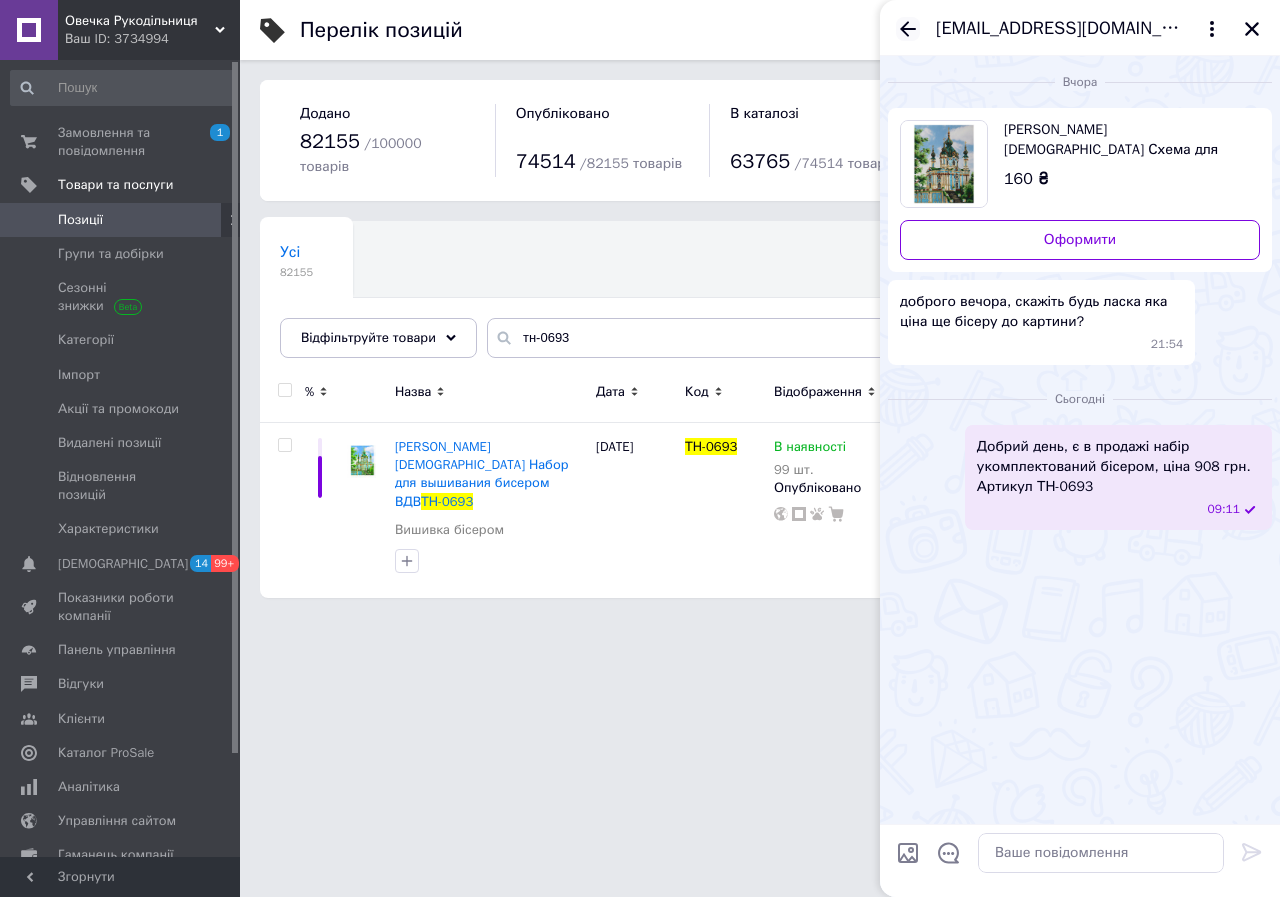 click 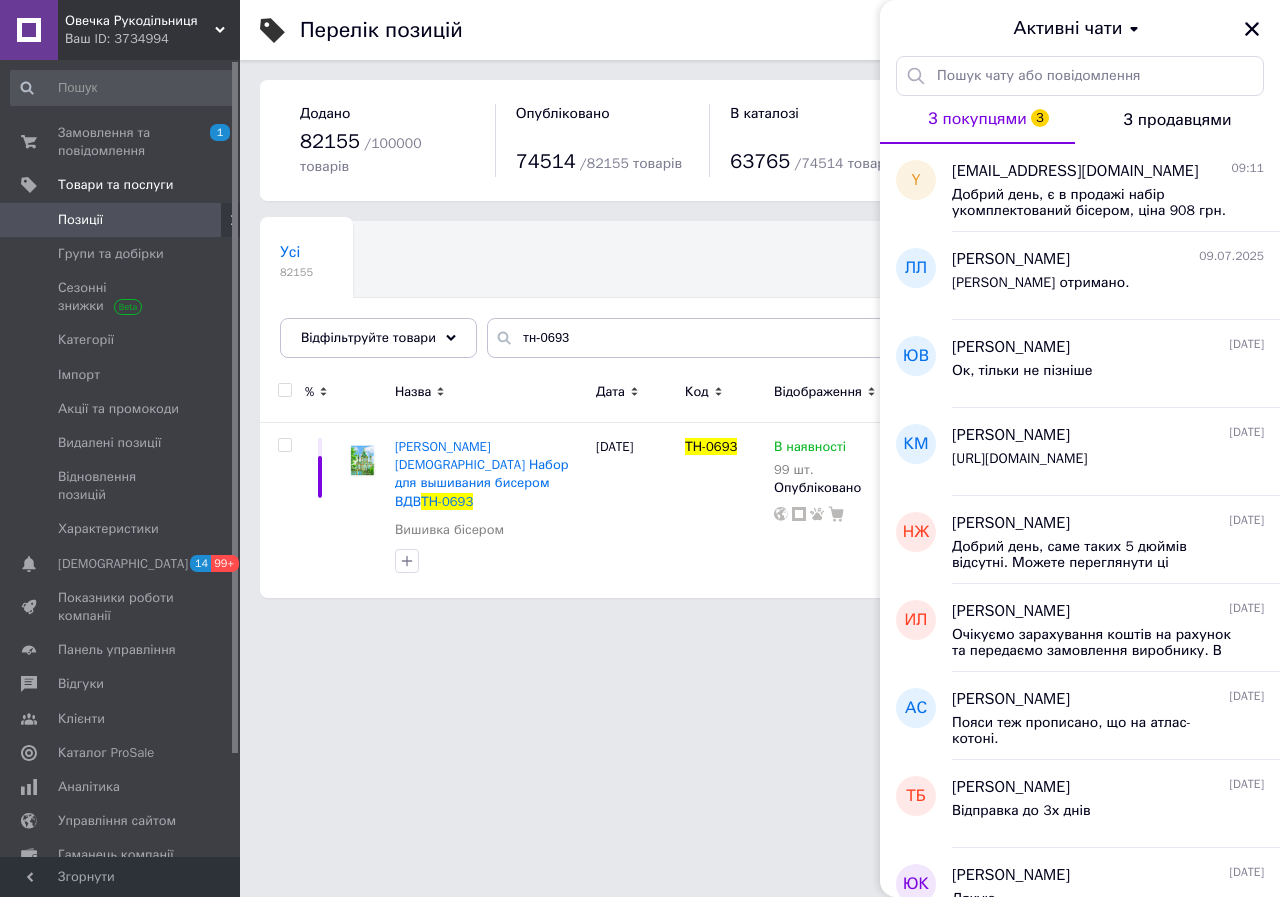 click on "З покупцями 3" at bounding box center (977, 119) 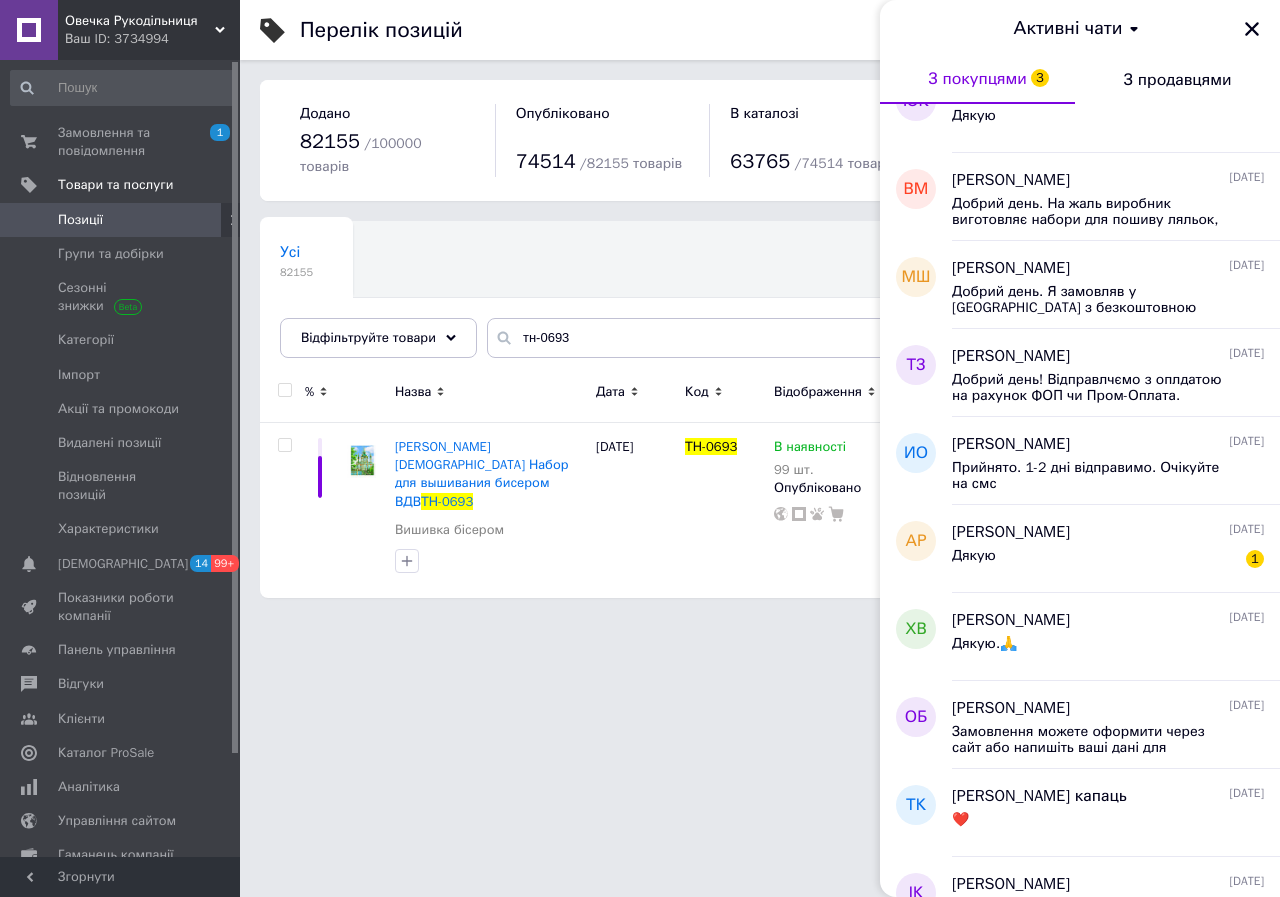 scroll, scrollTop: 800, scrollLeft: 0, axis: vertical 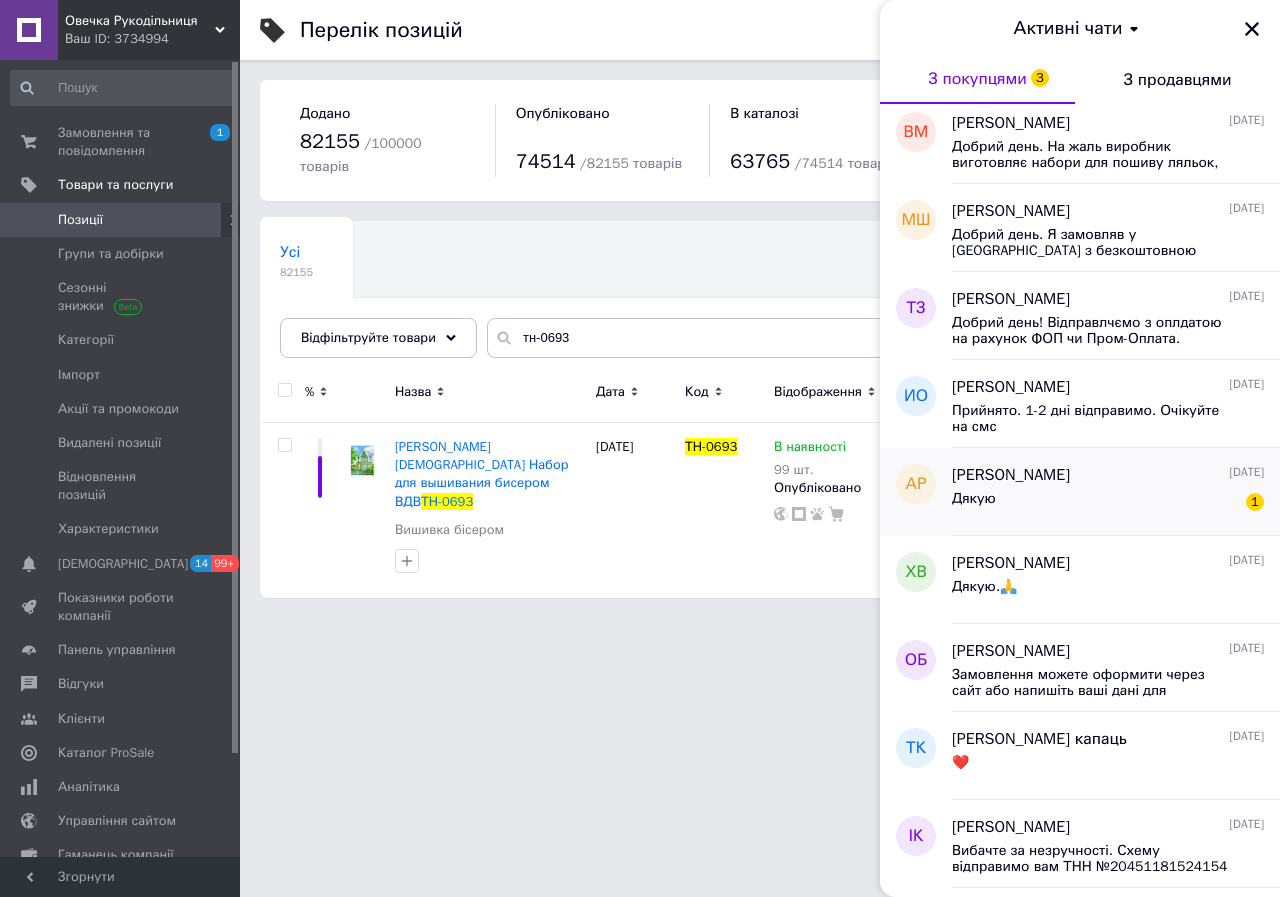click on "Дякую 1" at bounding box center [1108, 503] 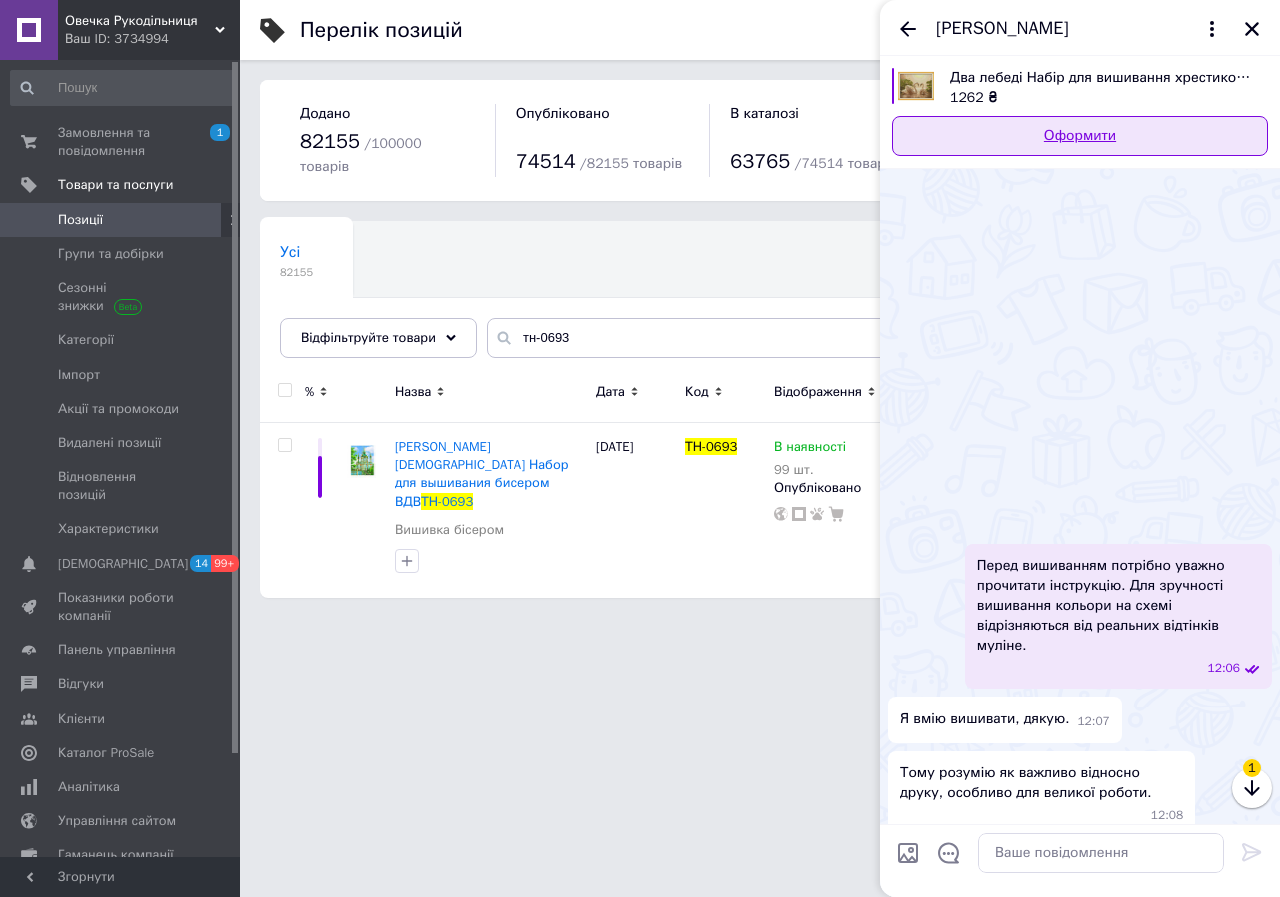 scroll, scrollTop: 452, scrollLeft: 0, axis: vertical 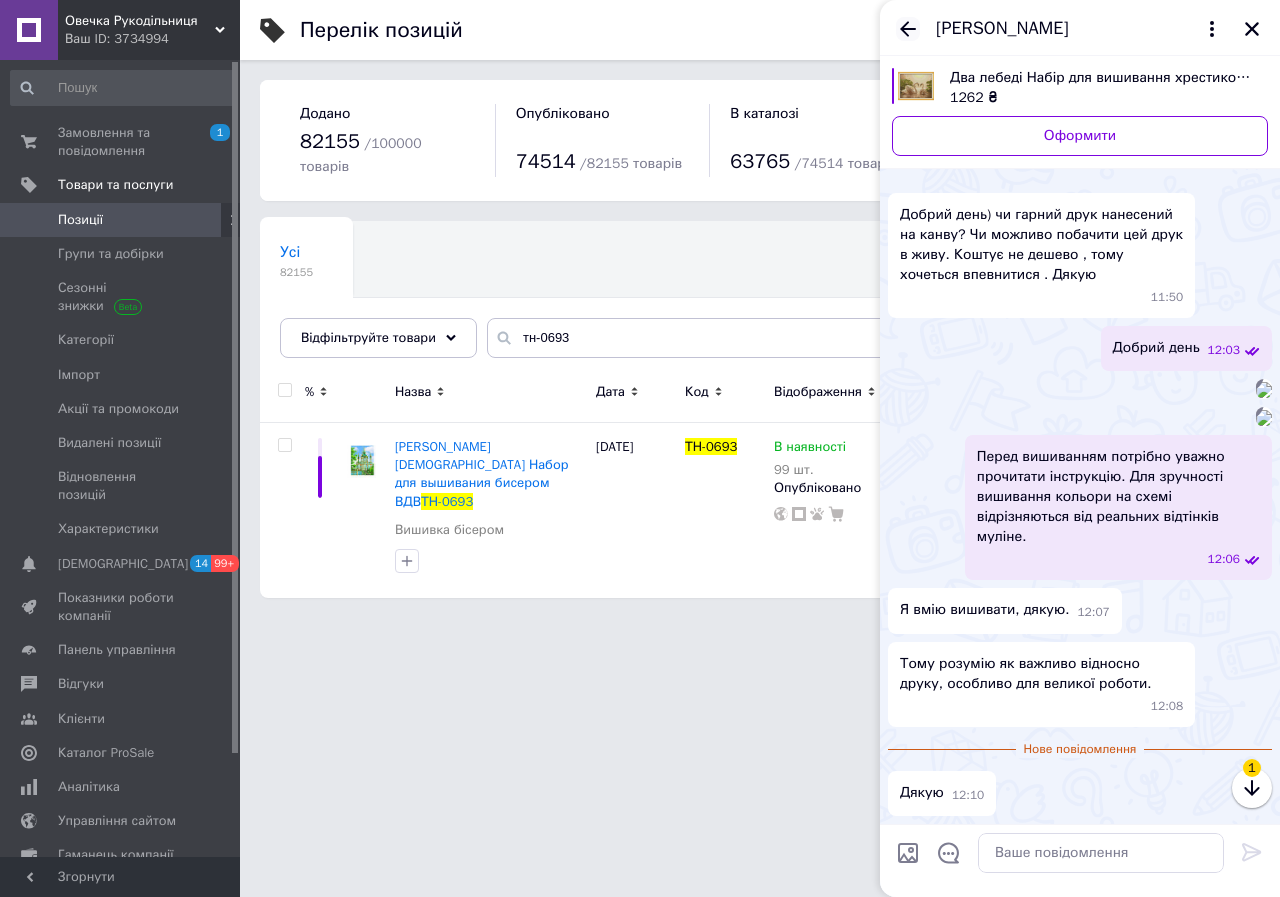 click 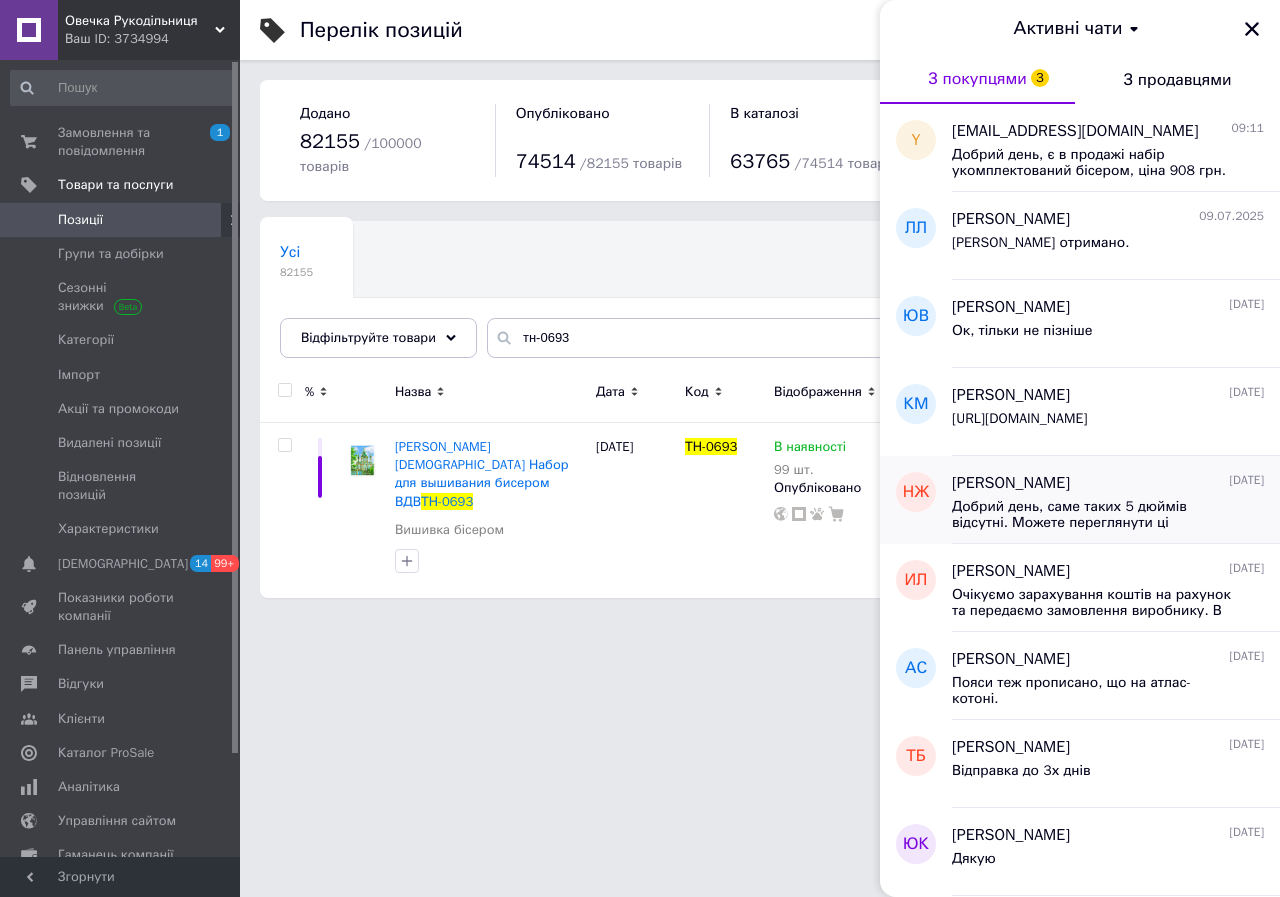 scroll, scrollTop: 500, scrollLeft: 0, axis: vertical 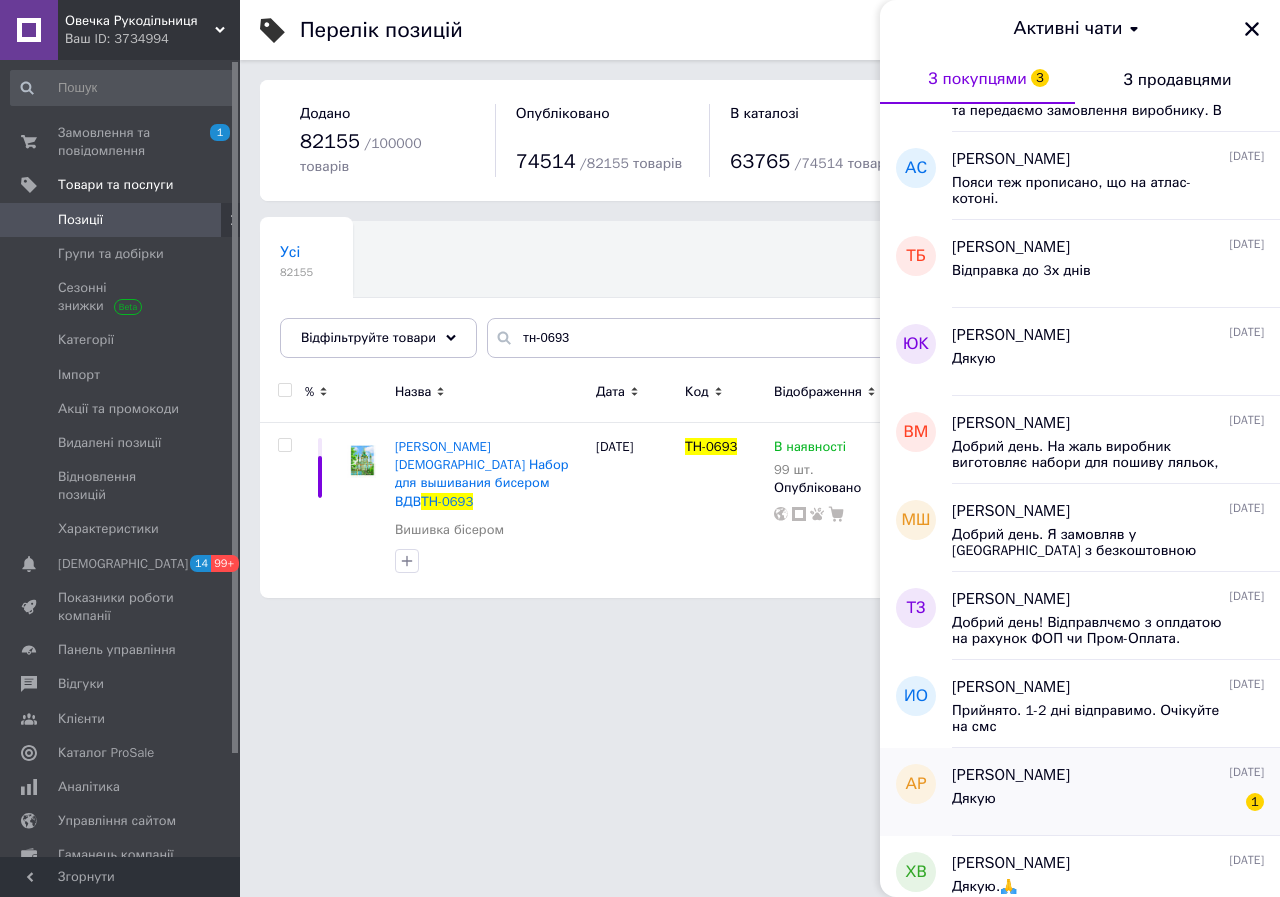 click on "[PERSON_NAME] [DATE]" at bounding box center [1108, 775] 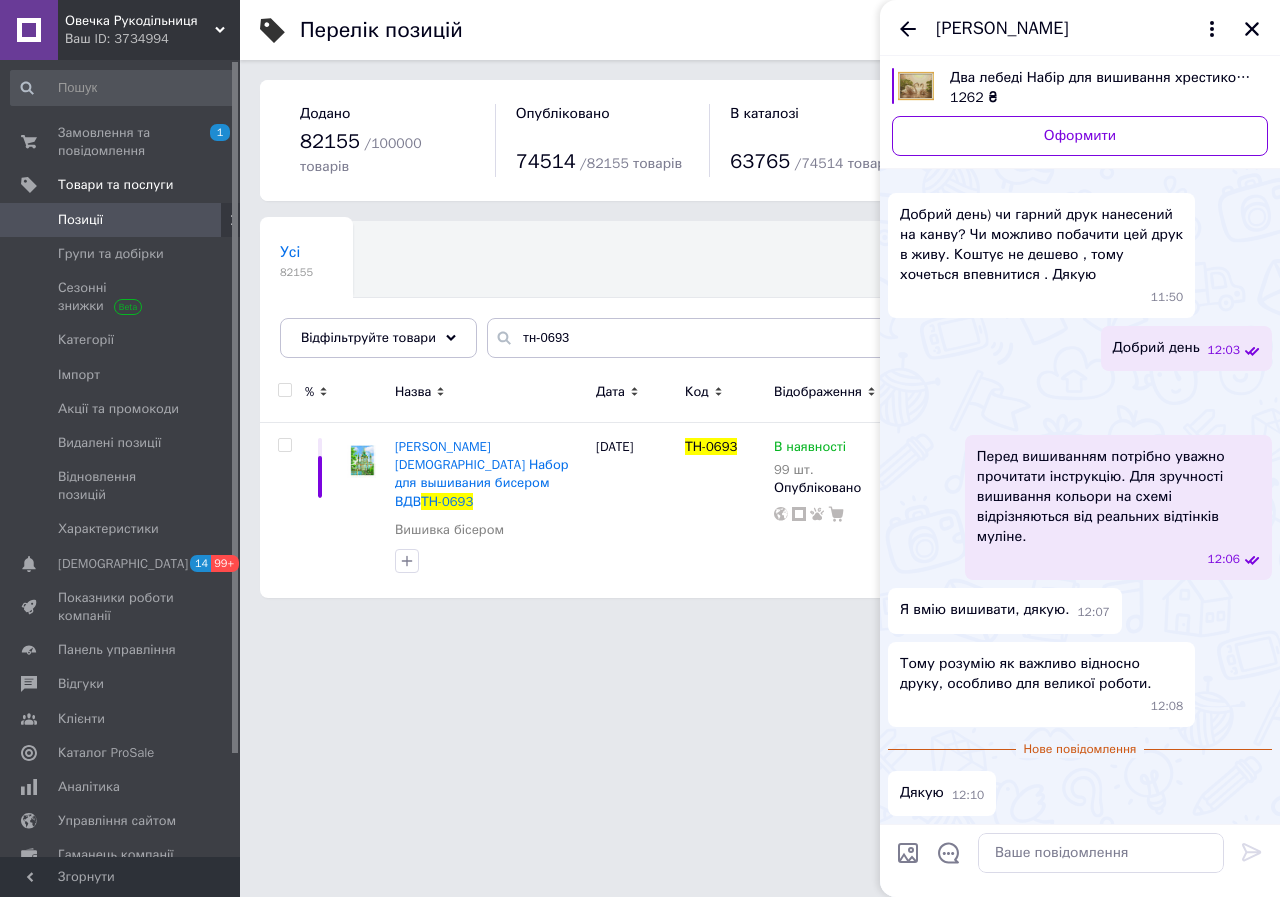 scroll, scrollTop: 76, scrollLeft: 0, axis: vertical 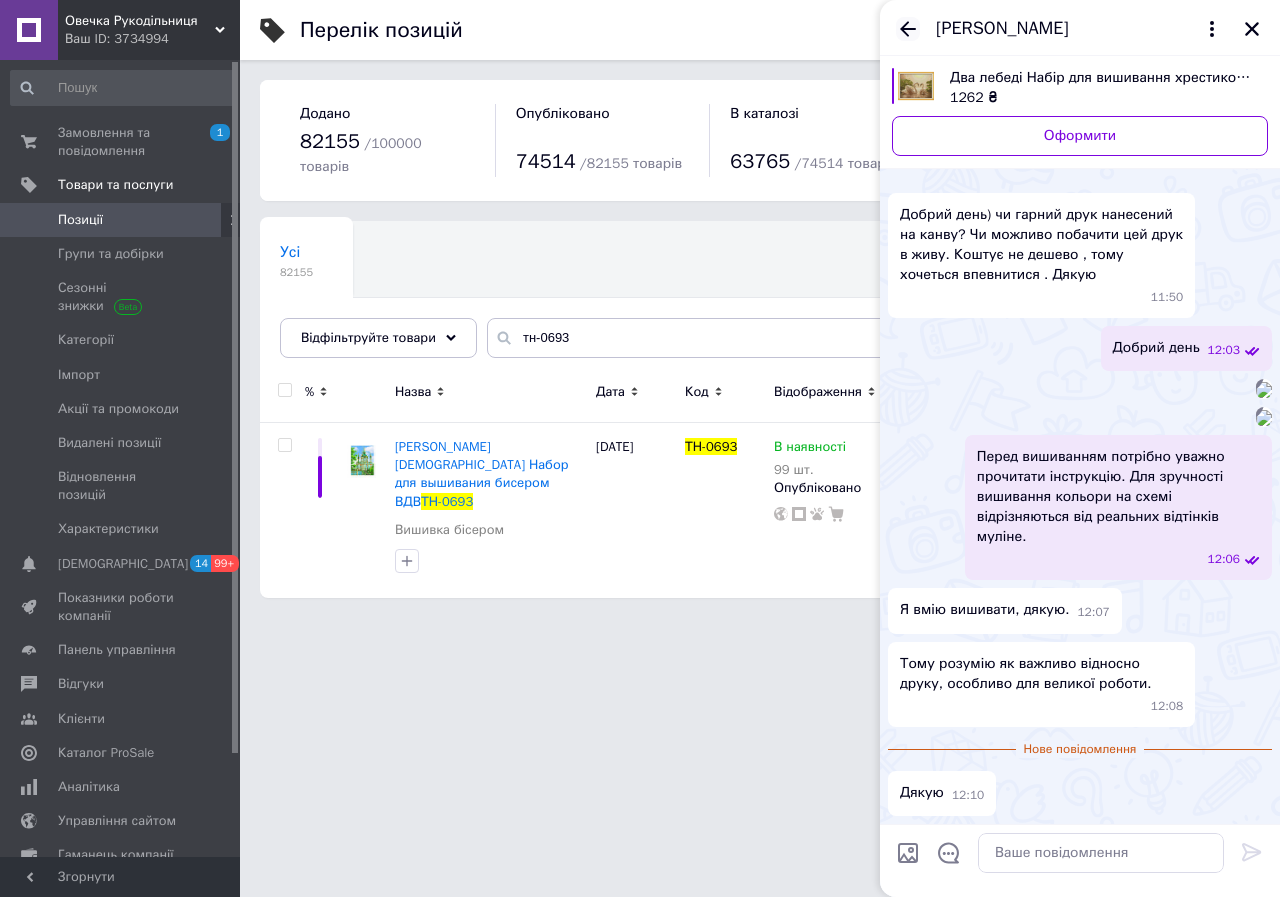 click on "[PERSON_NAME]" at bounding box center [1080, 28] 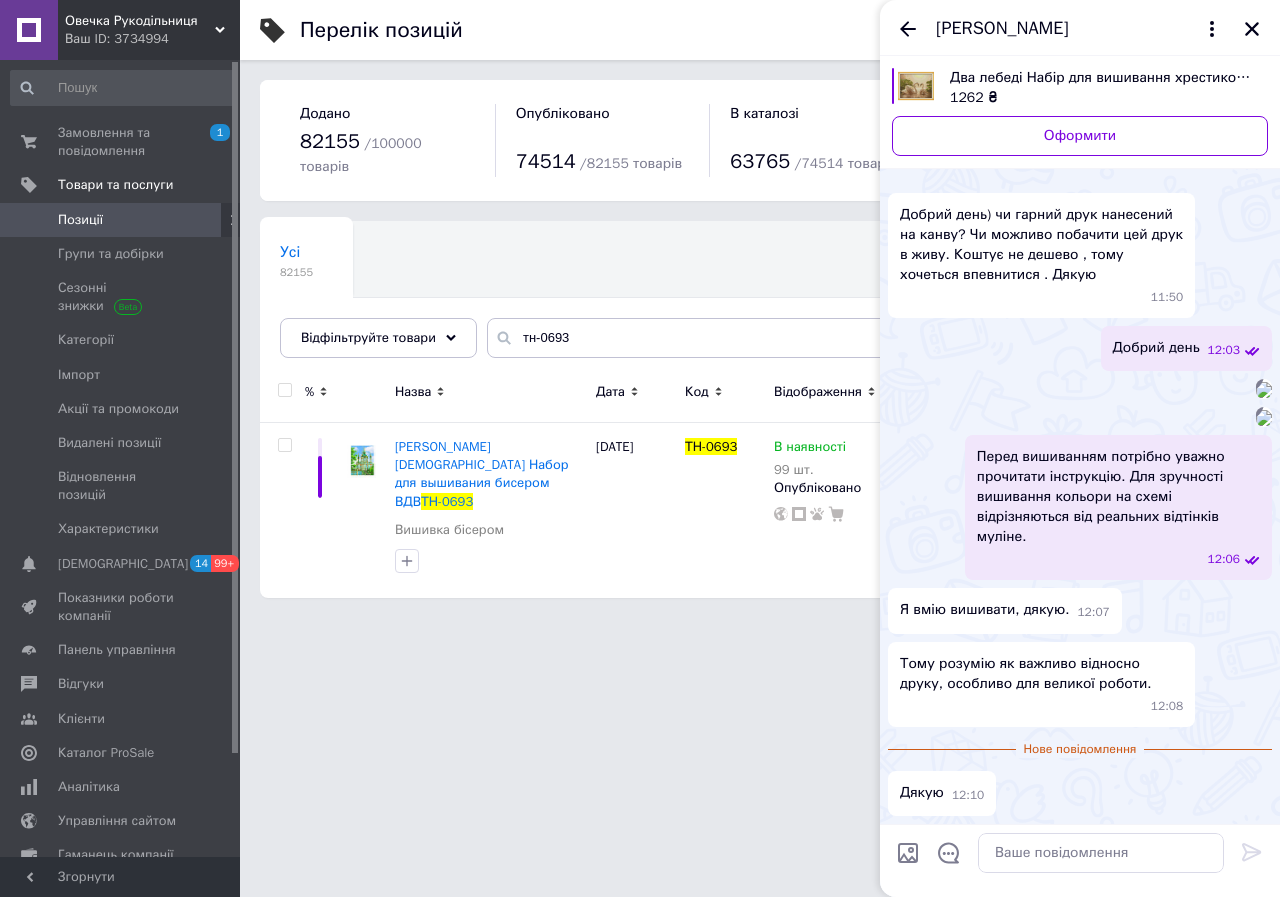 click 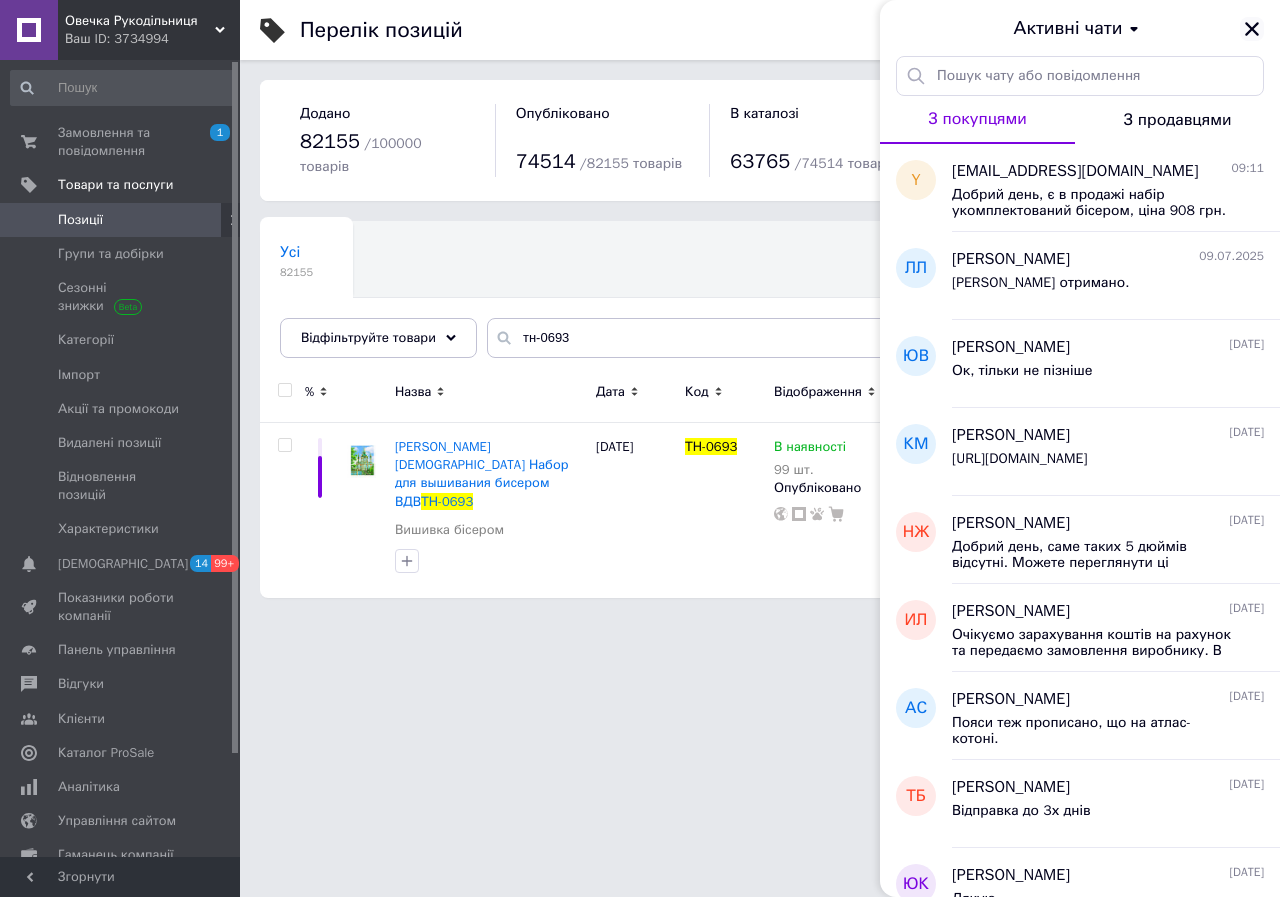 click 